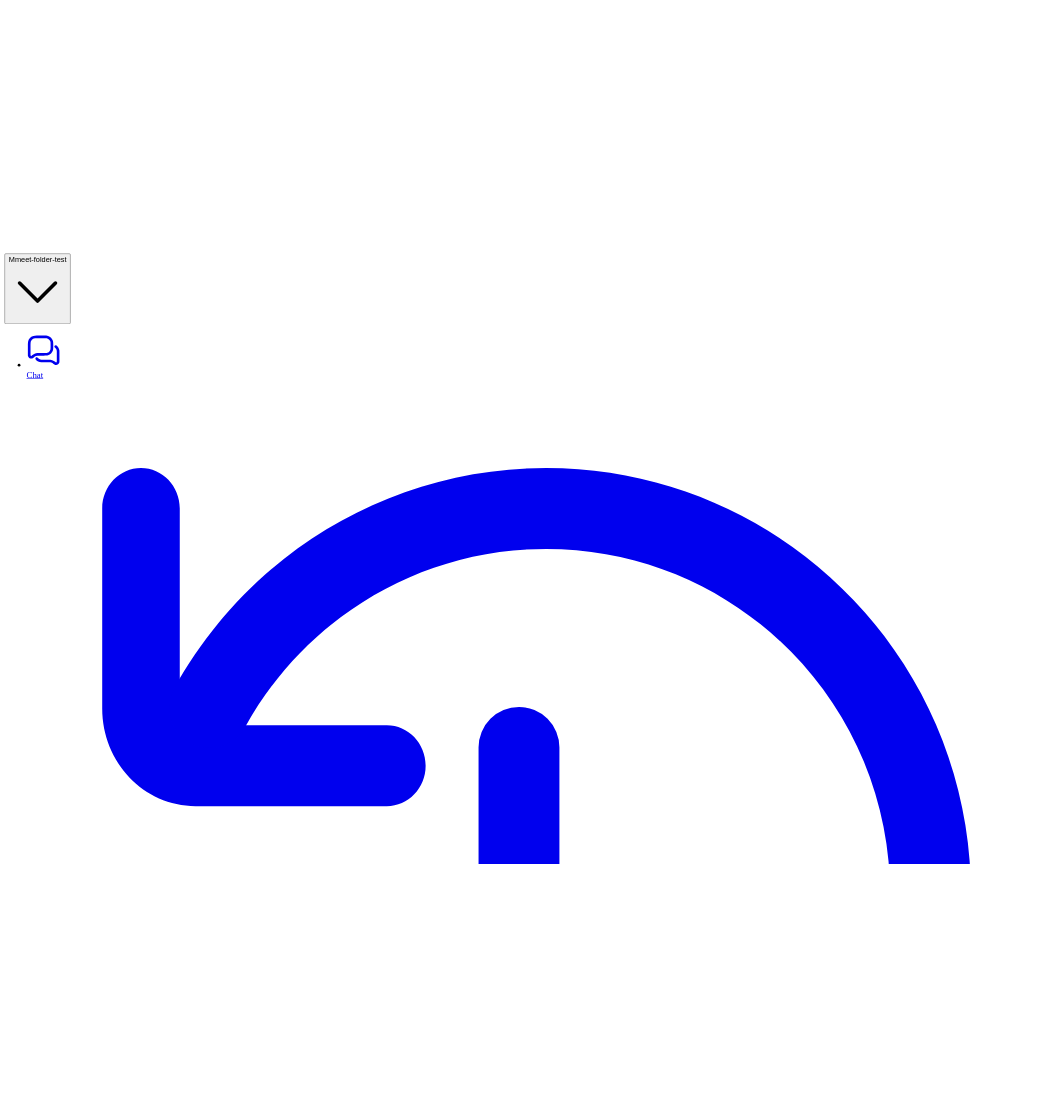 scroll, scrollTop: 0, scrollLeft: 0, axis: both 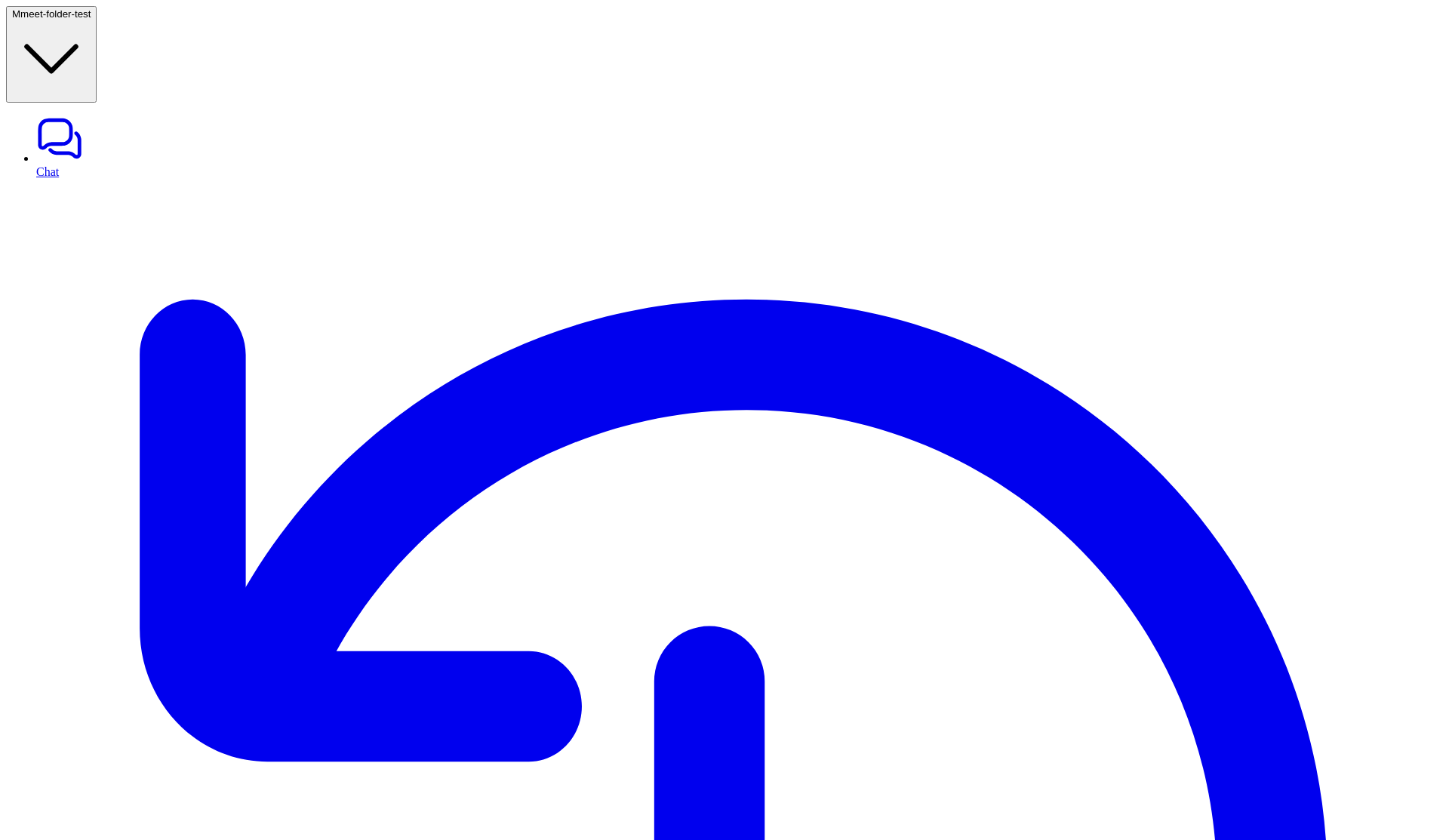 click on "meet-folder-test" at bounding box center (55, 14) 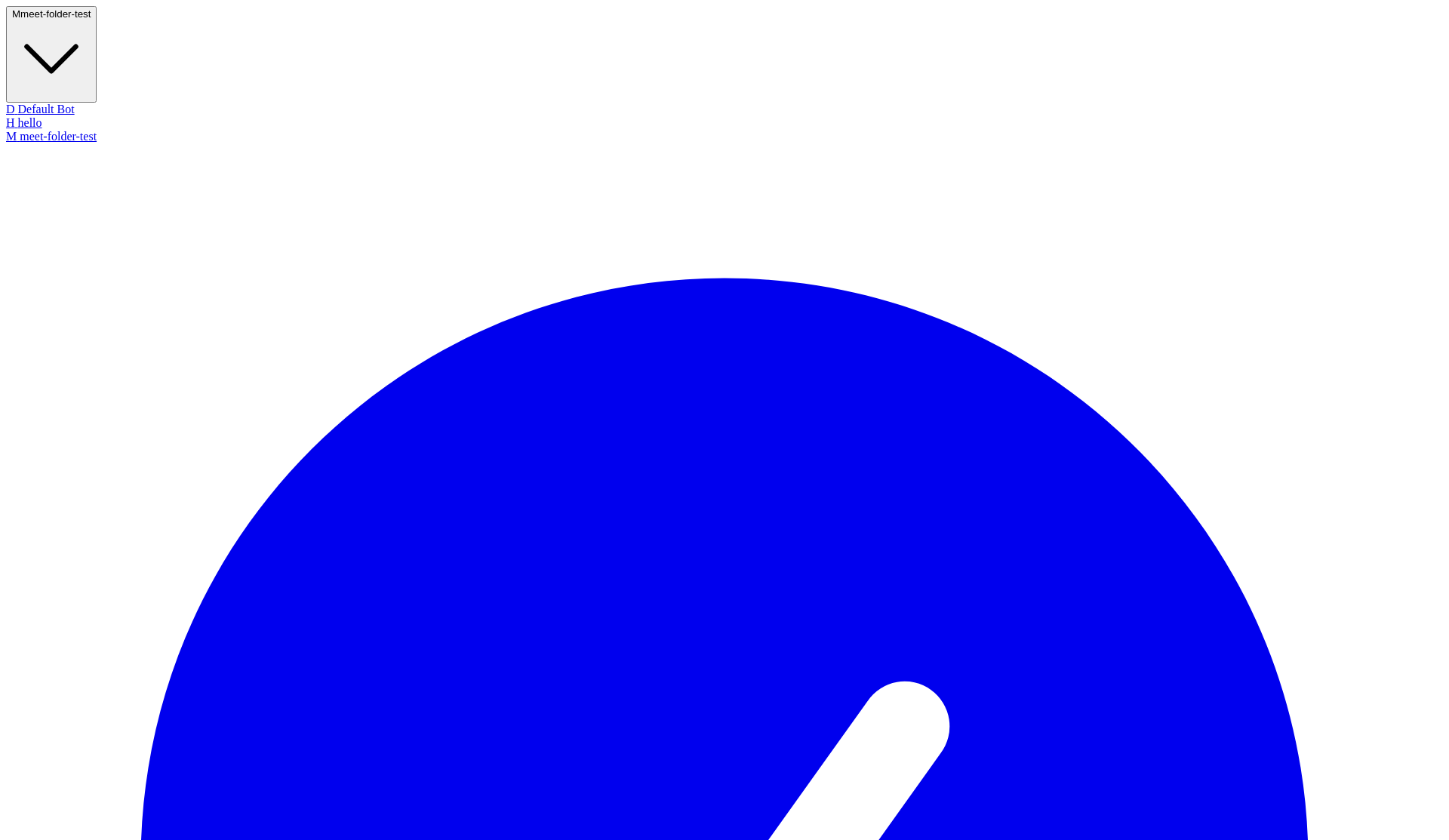 click on "D   Default Bot" at bounding box center [724, 109] 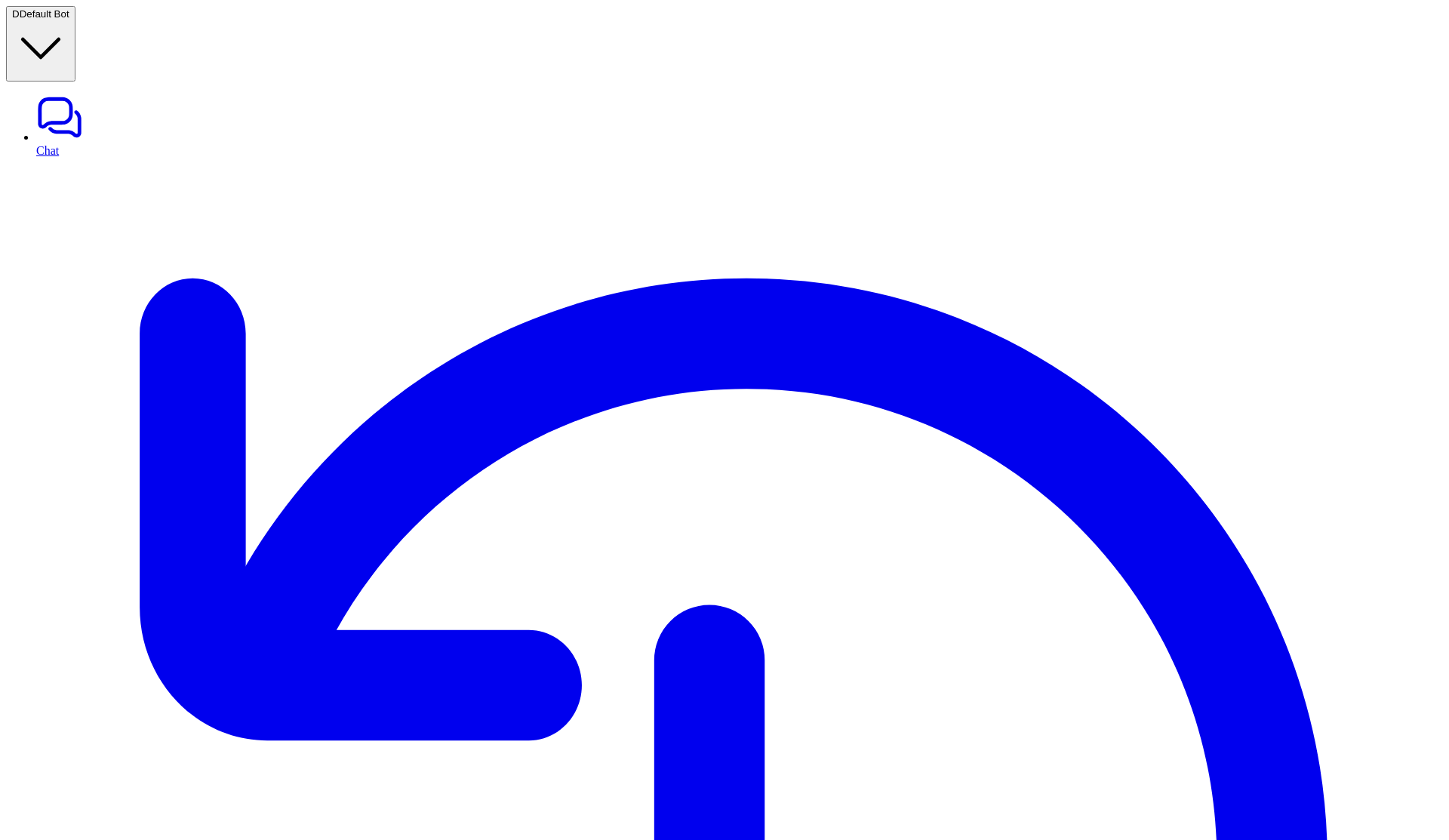 click 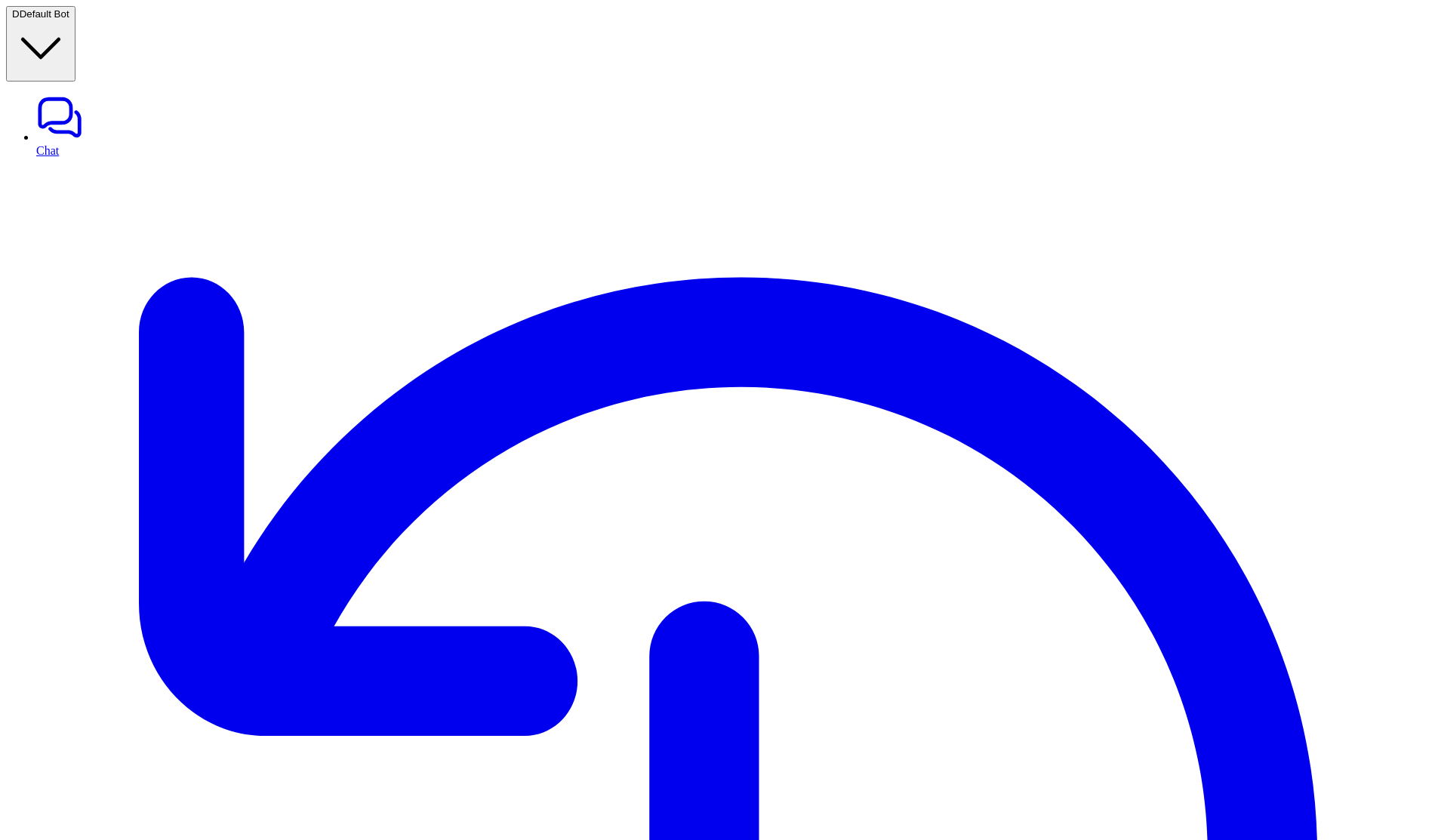 click on "Paying customers are limited to   3000  tickets per run —   contact support   if you need more" at bounding box center (226, 12616) 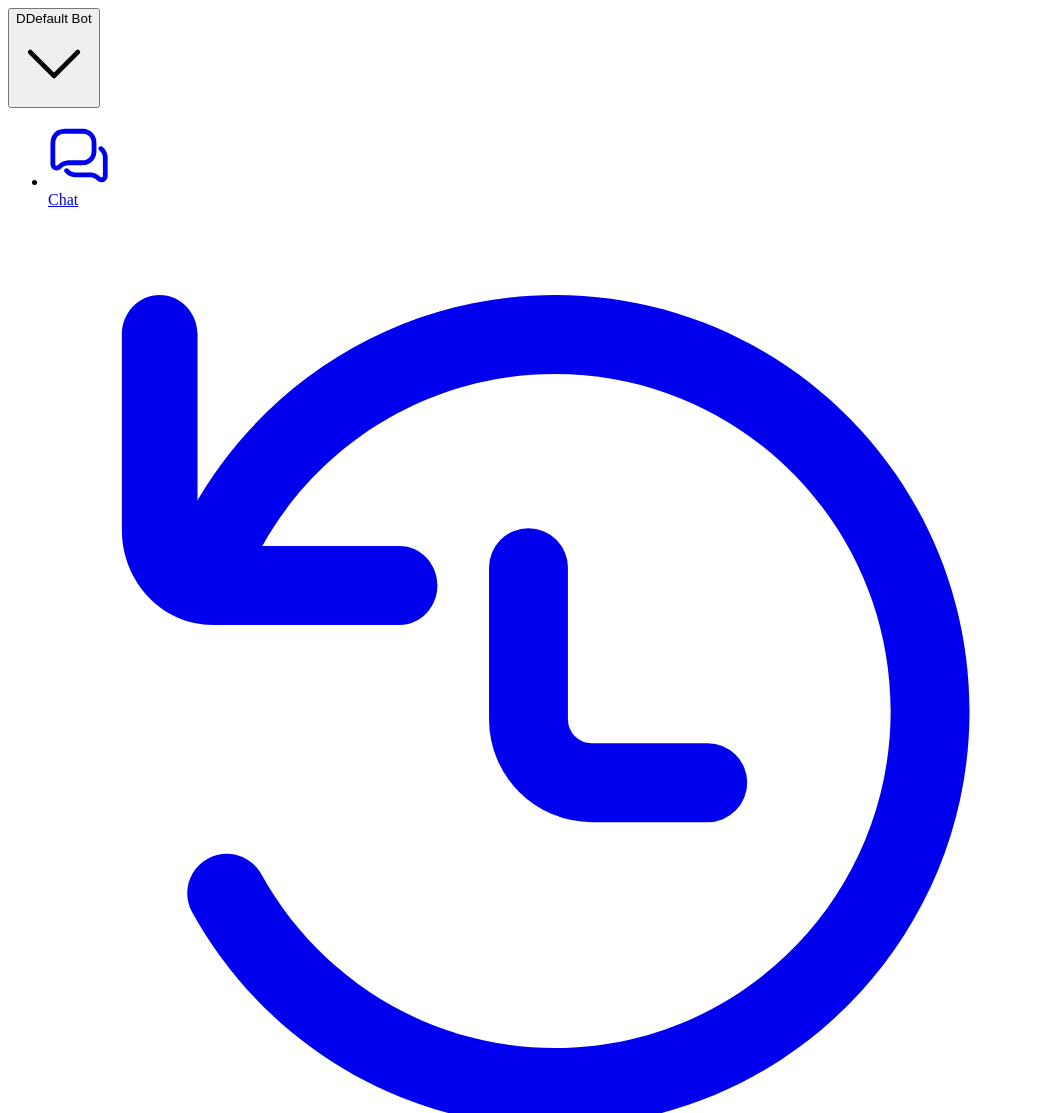 click on "Choose the types of tickets that should be trained on Enter the Gorgias view ID for the tickets you want to train on. Read help docs Preview sample" at bounding box center (530, 10220) 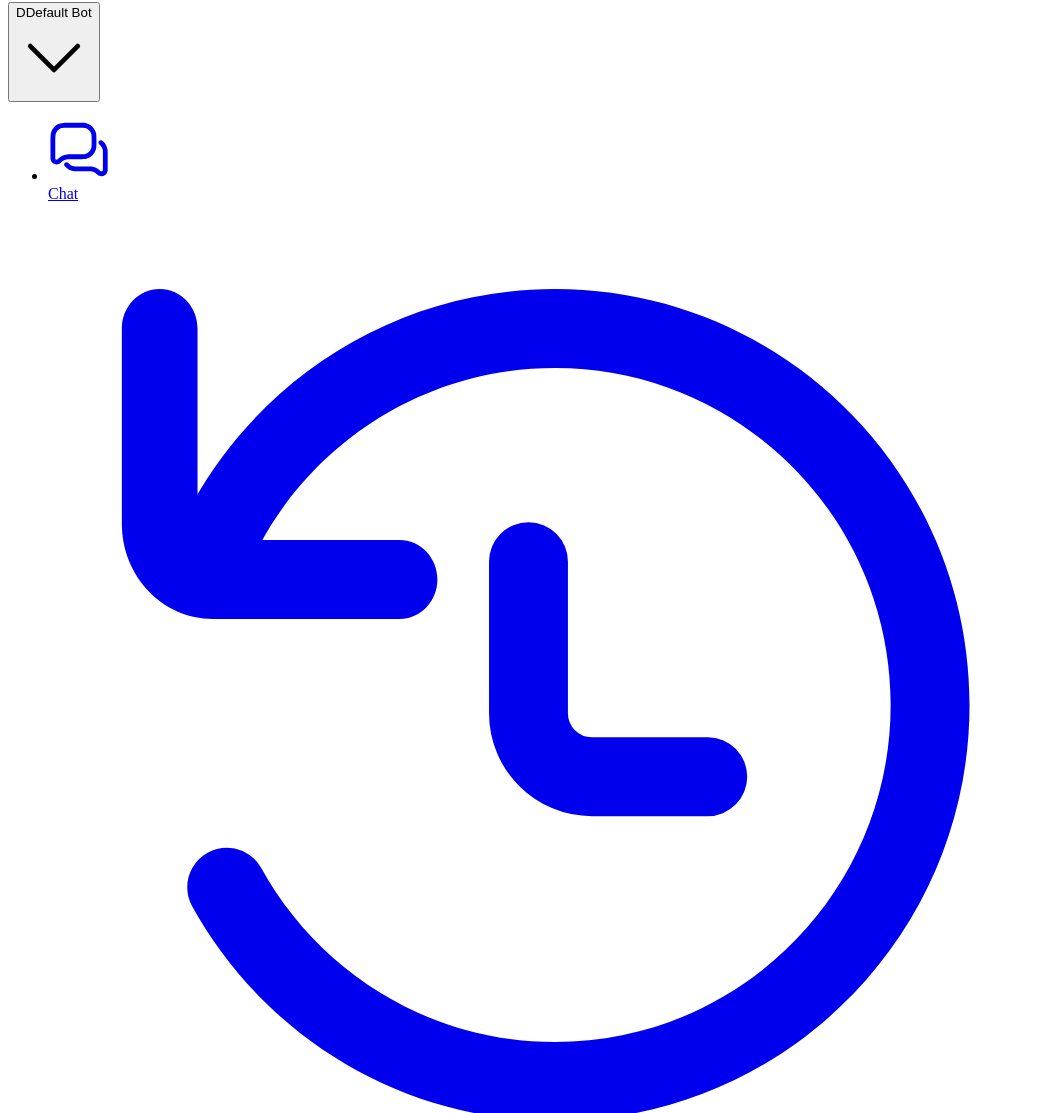 click on "Processing... Tickets processing failed Contact support if this is stuck." at bounding box center [530, 6837] 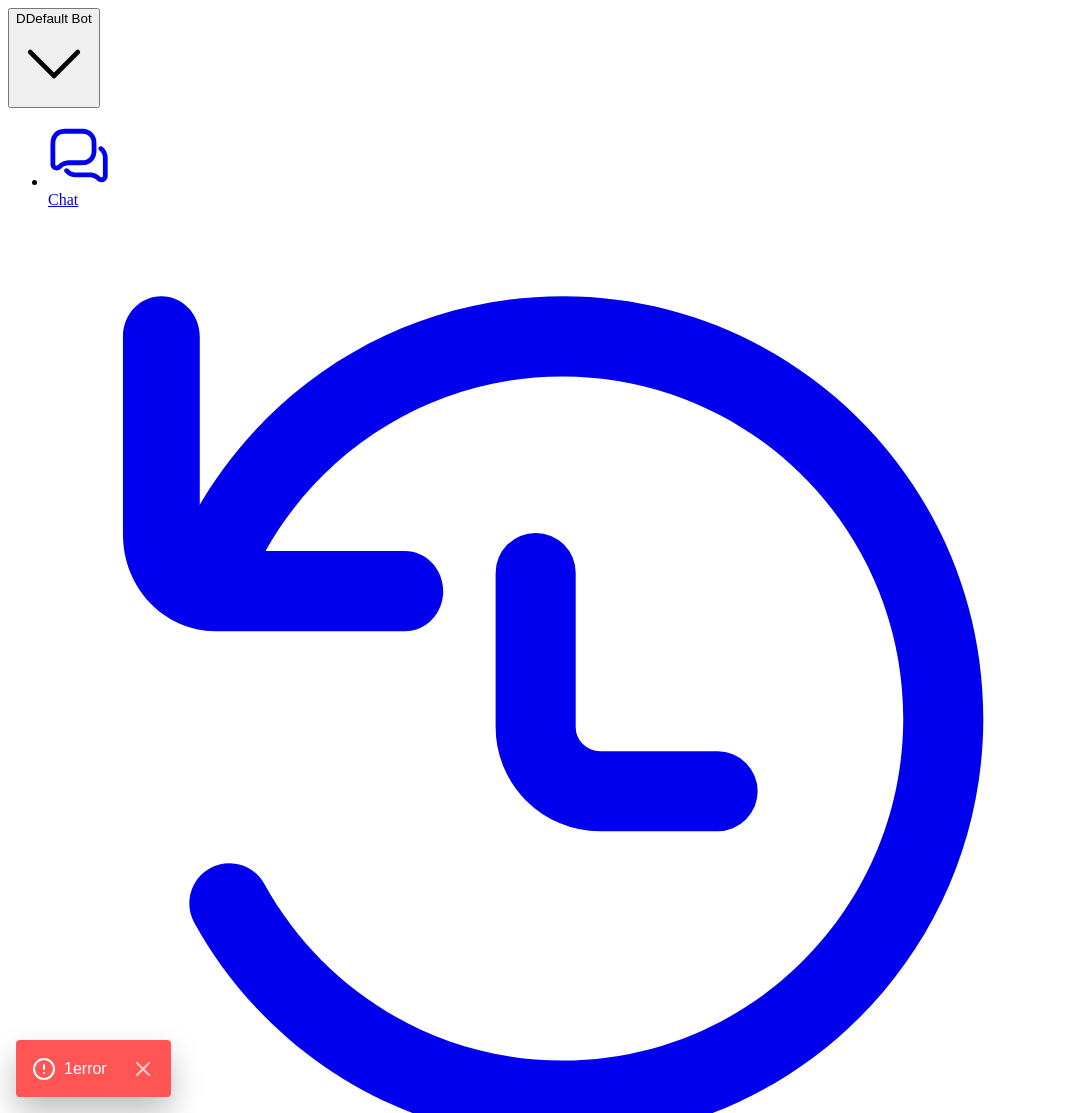 type on "**********" 